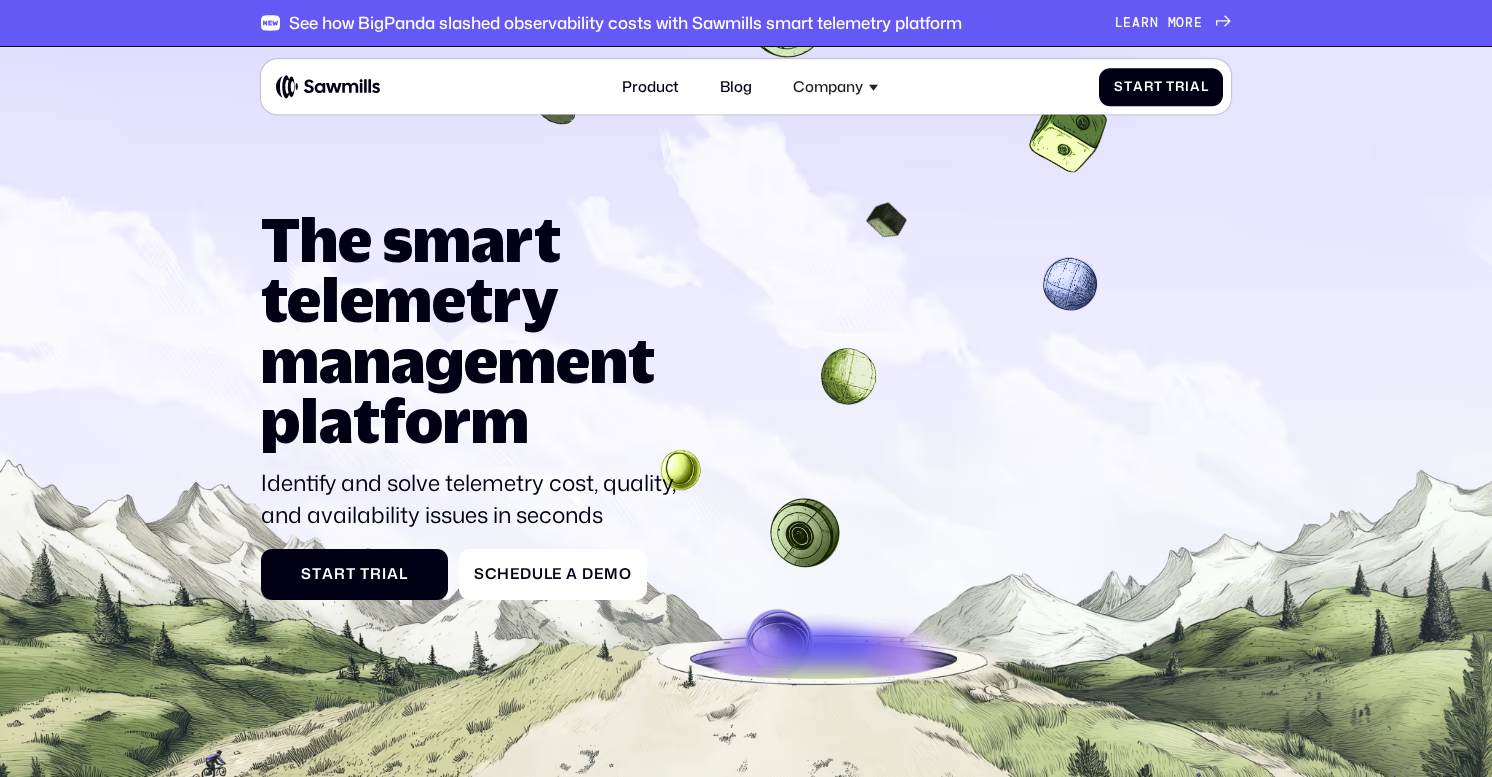 scroll, scrollTop: 0, scrollLeft: 0, axis: both 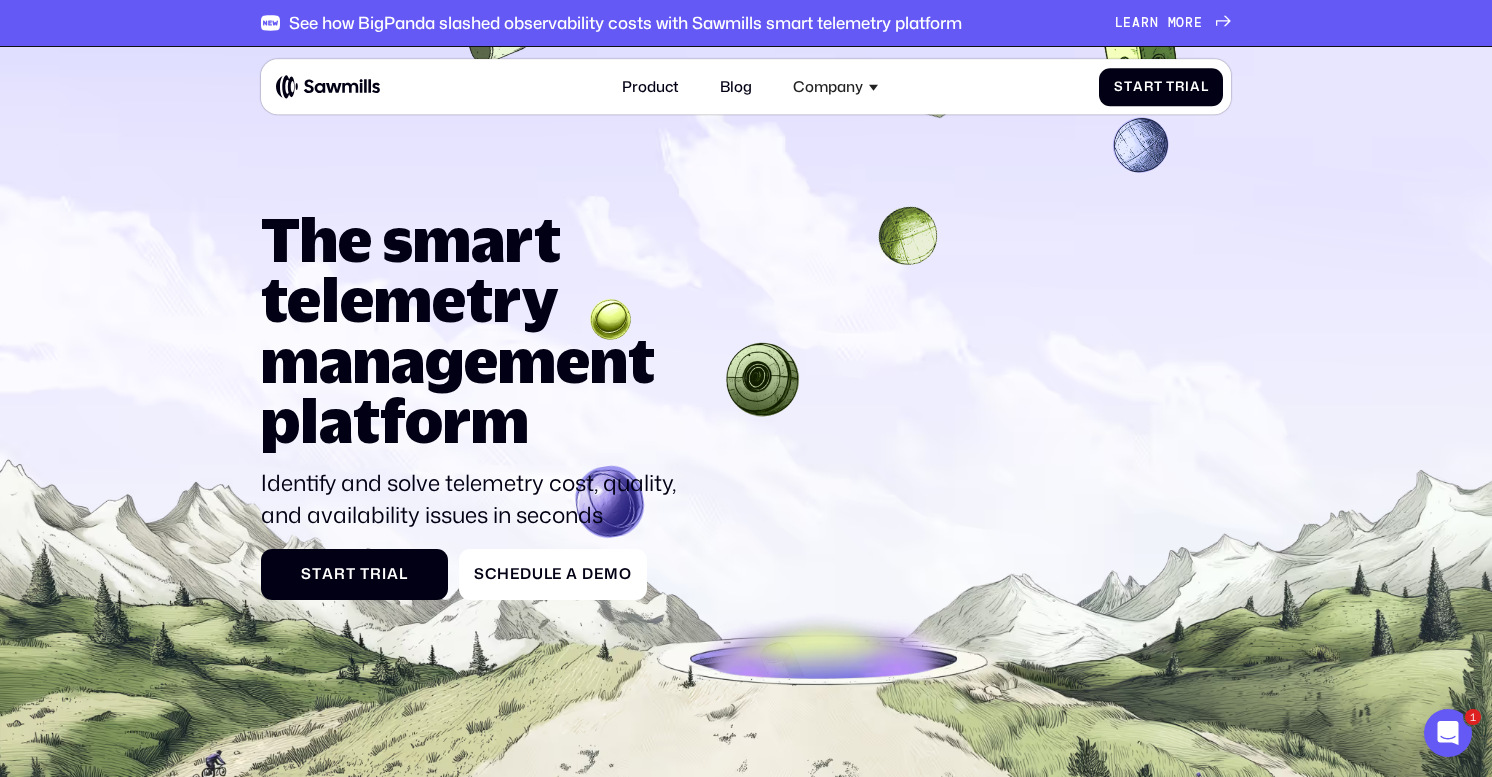 click on "r" at bounding box center [1145, 23] 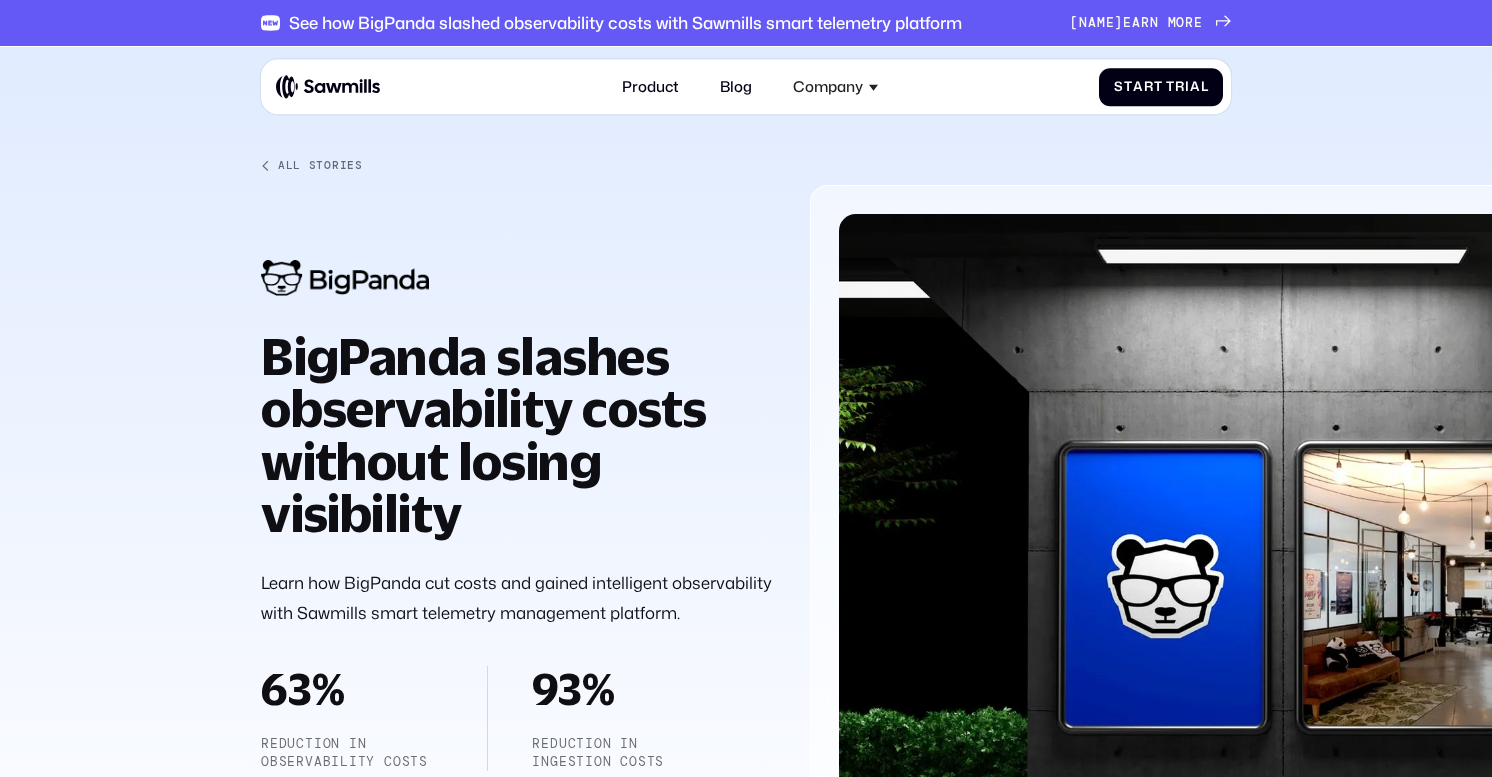 scroll, scrollTop: 0, scrollLeft: 0, axis: both 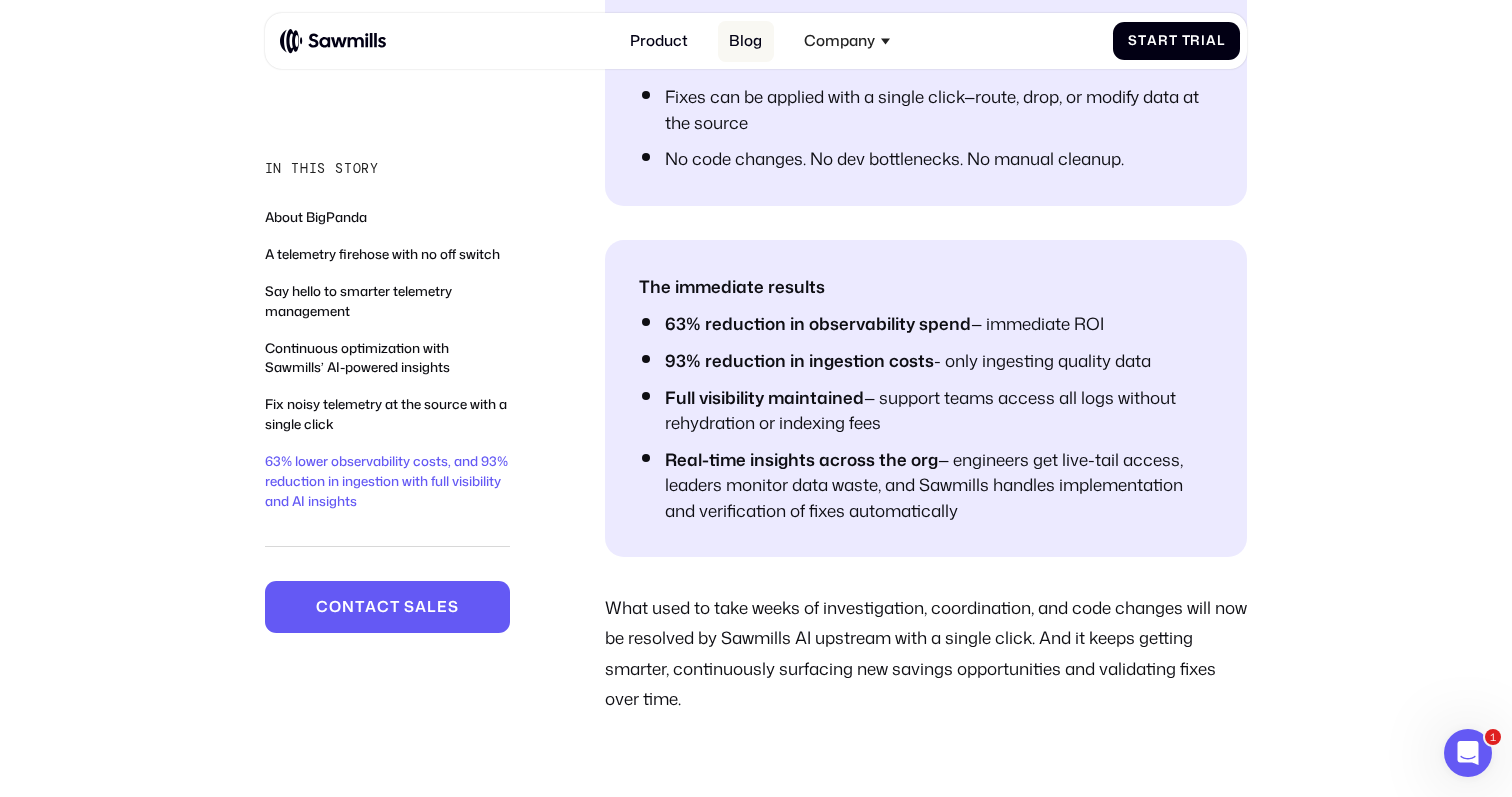 click on "Blog" at bounding box center [746, 41] 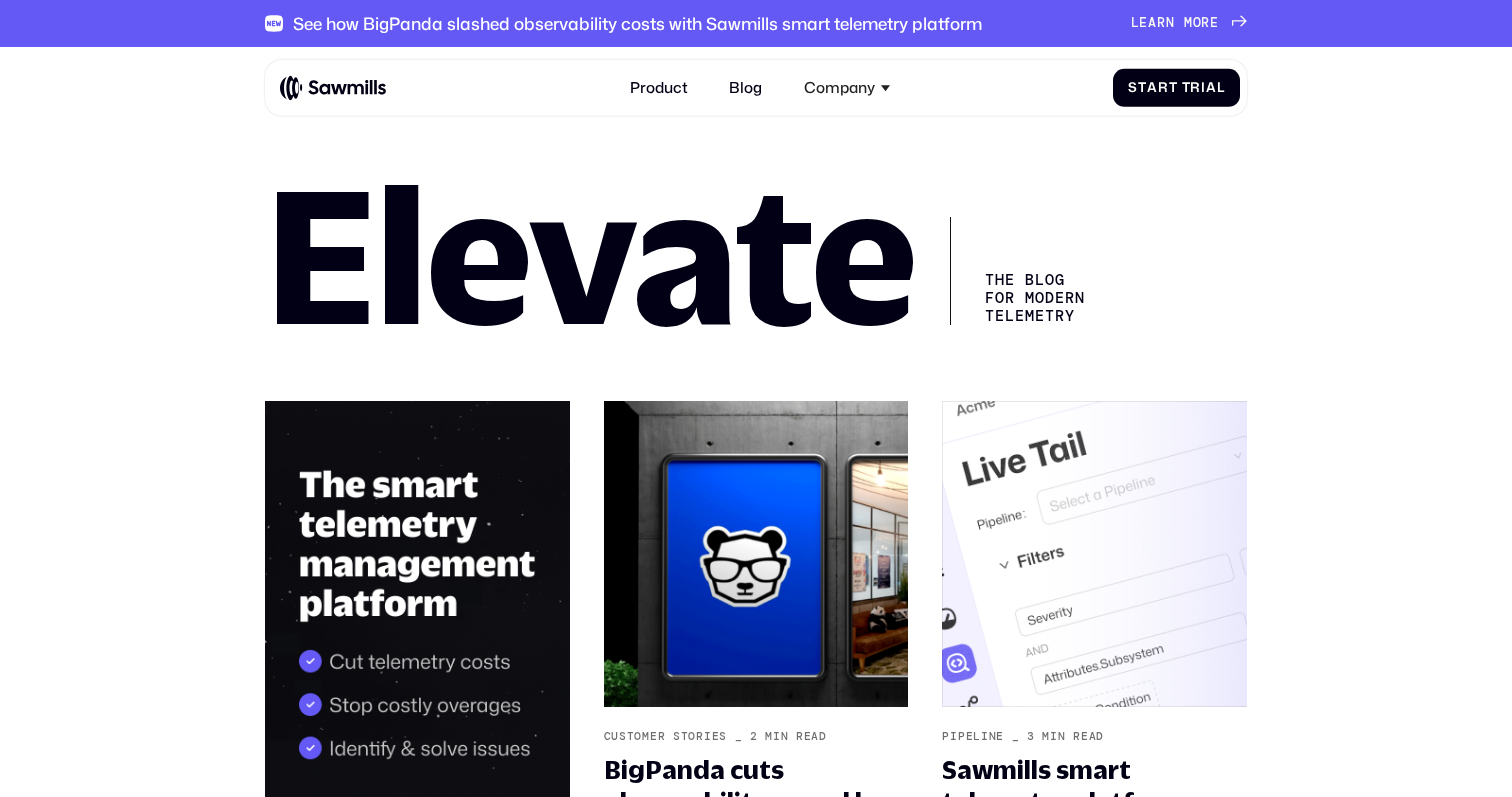 scroll, scrollTop: 0, scrollLeft: 0, axis: both 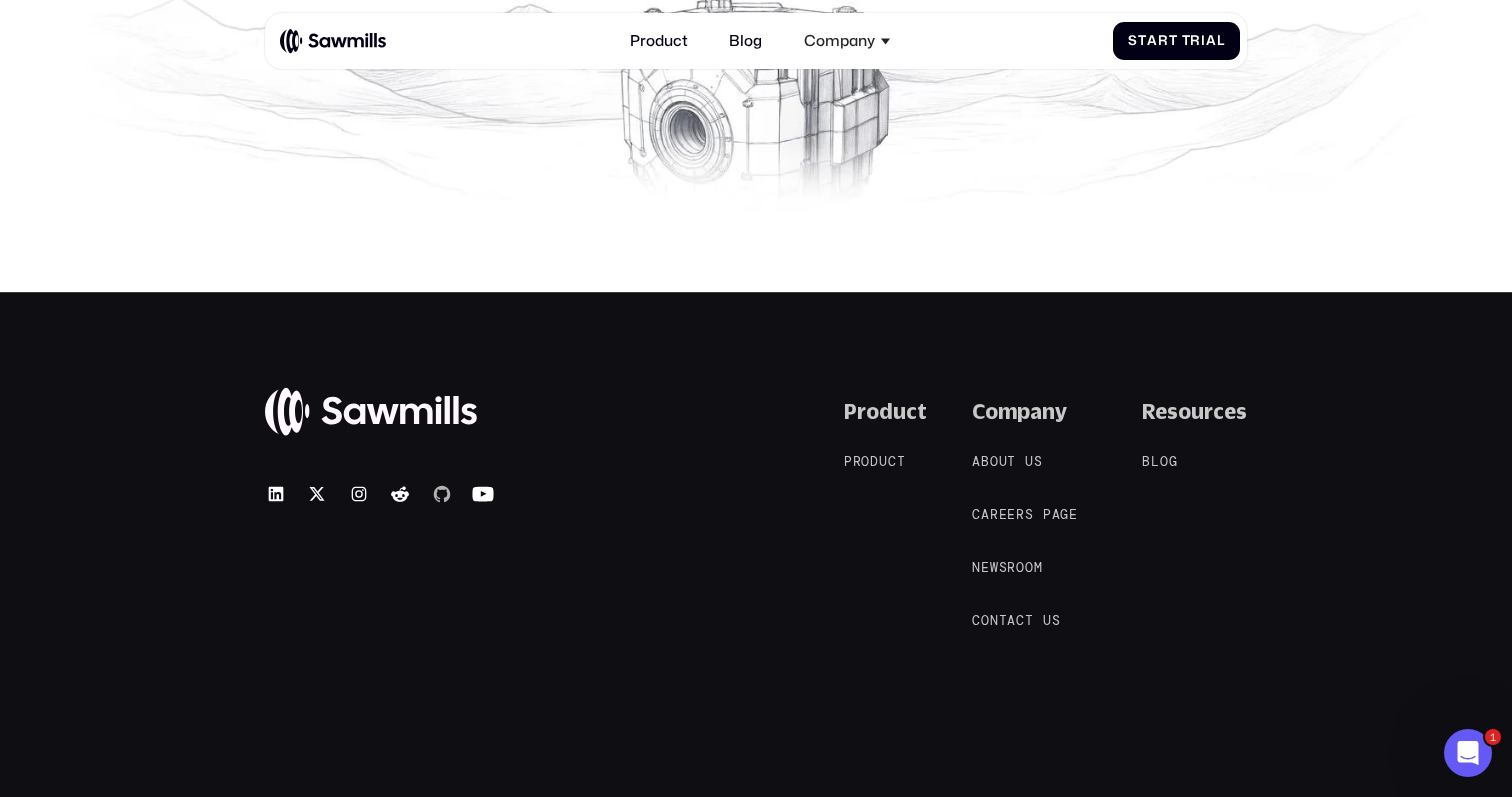 click at bounding box center [442, 494] 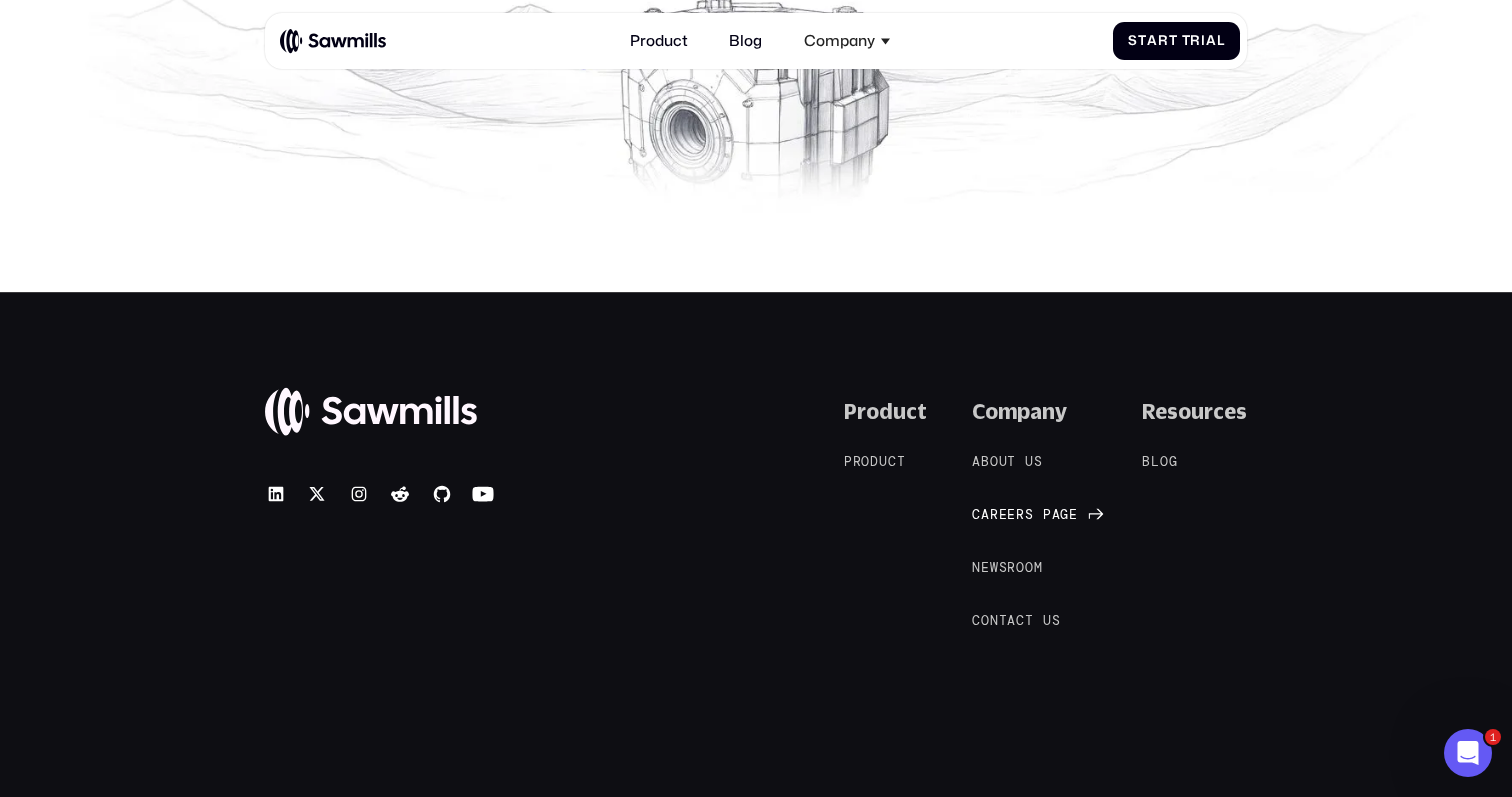 click on "s" at bounding box center (1029, 499) 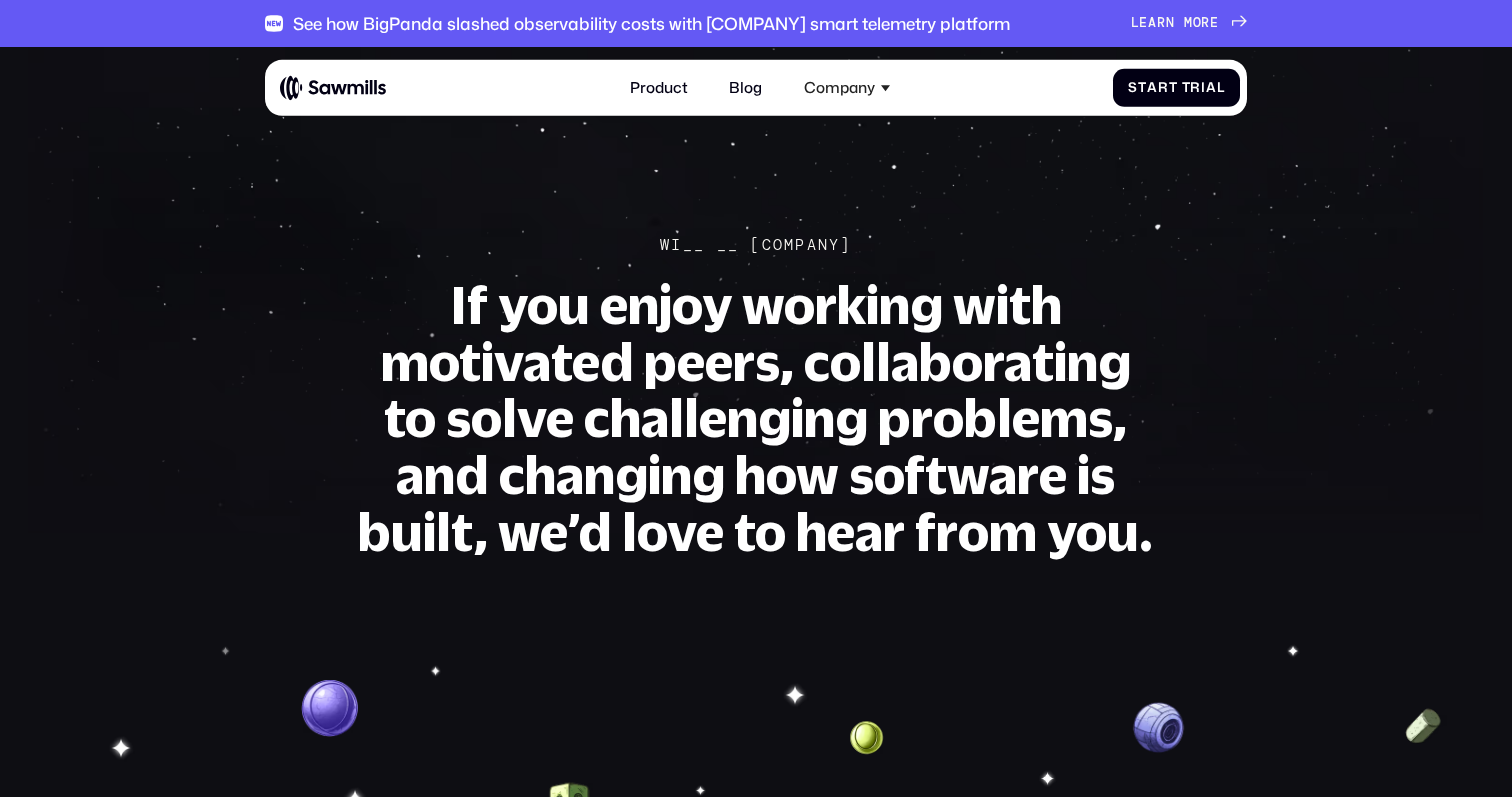 scroll, scrollTop: 0, scrollLeft: 0, axis: both 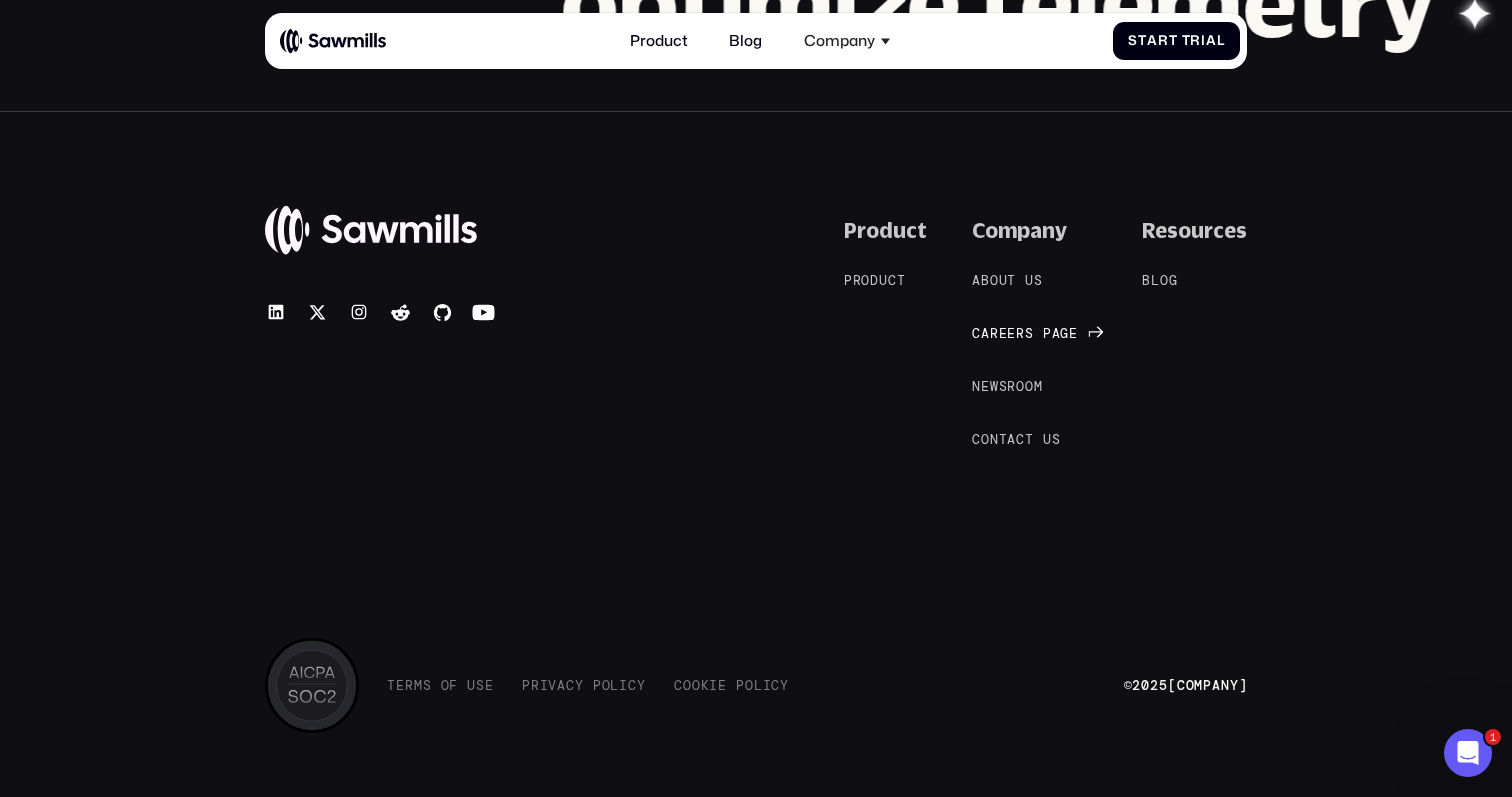 click on "e" at bounding box center [1011, 318] 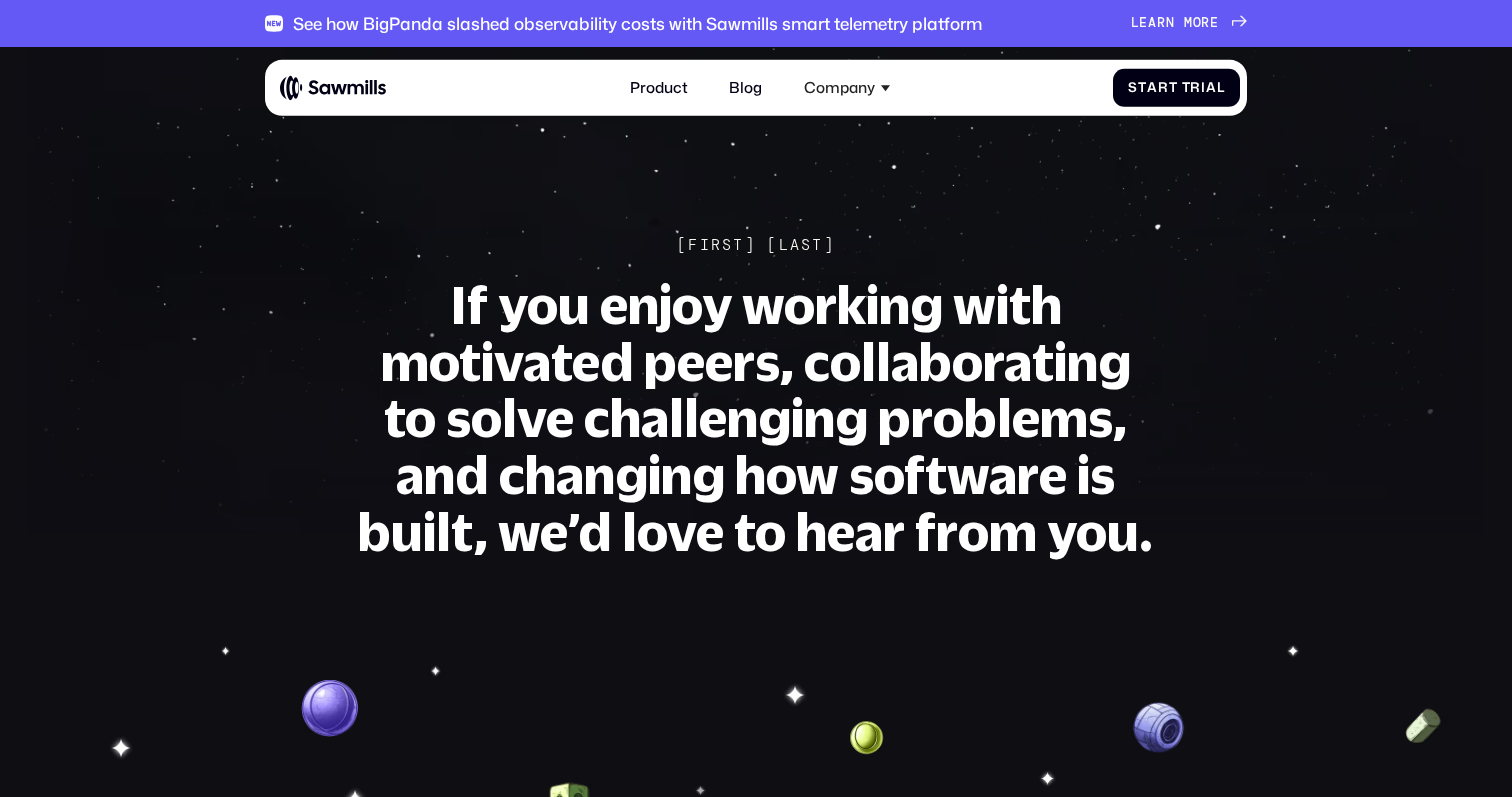 scroll, scrollTop: 0, scrollLeft: 0, axis: both 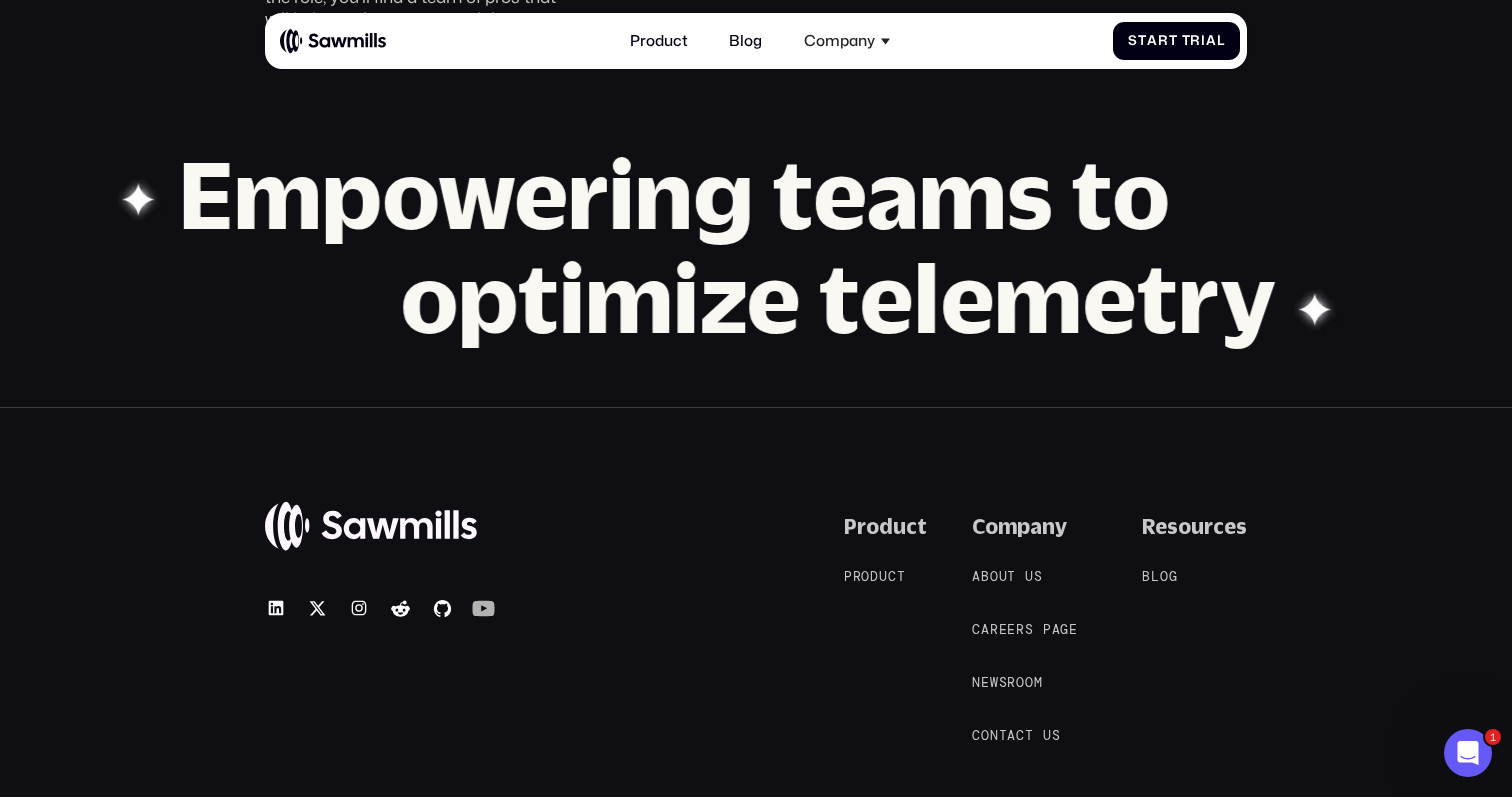 click at bounding box center [484, 608] 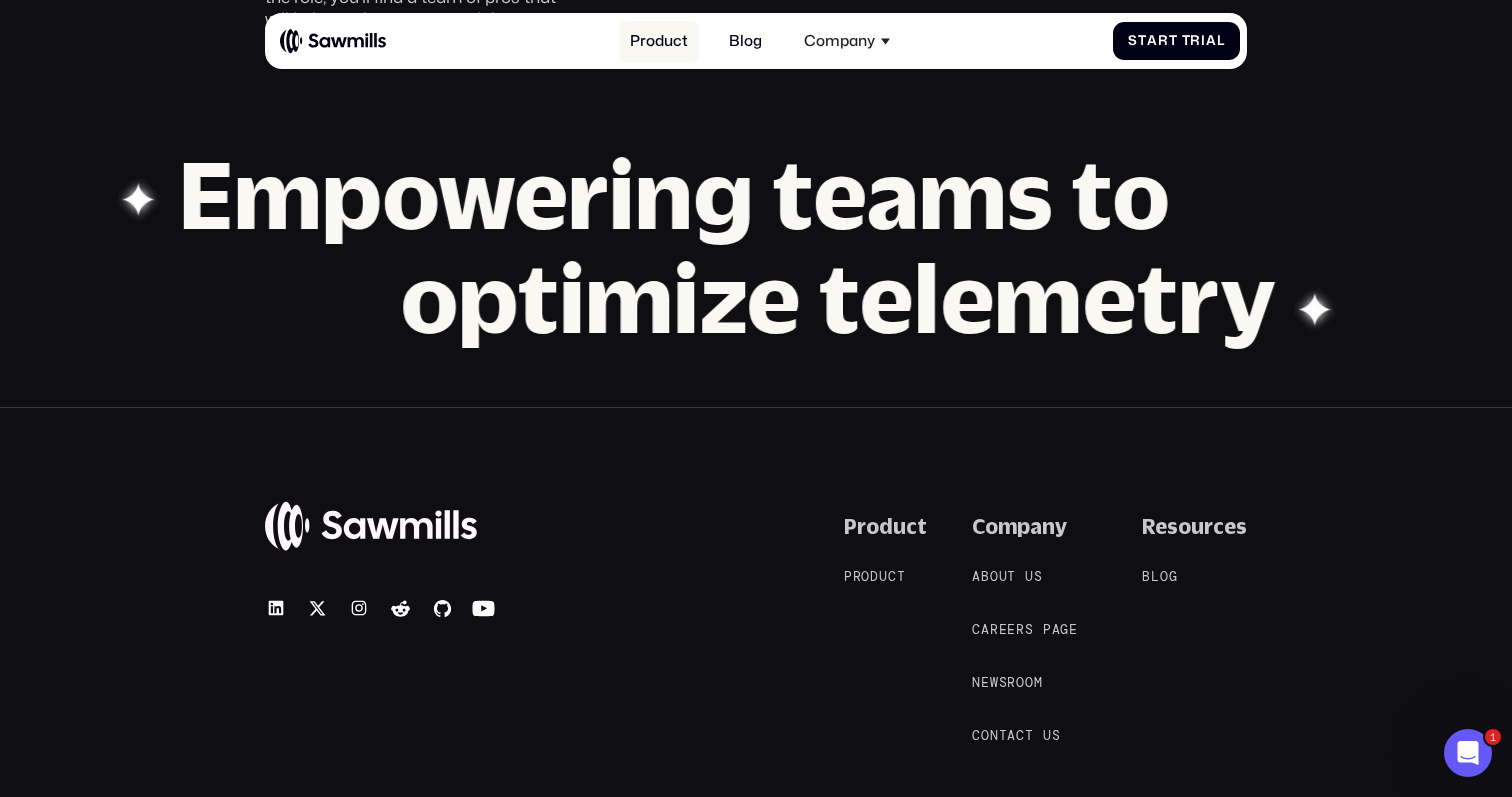click on "Product" at bounding box center (659, 41) 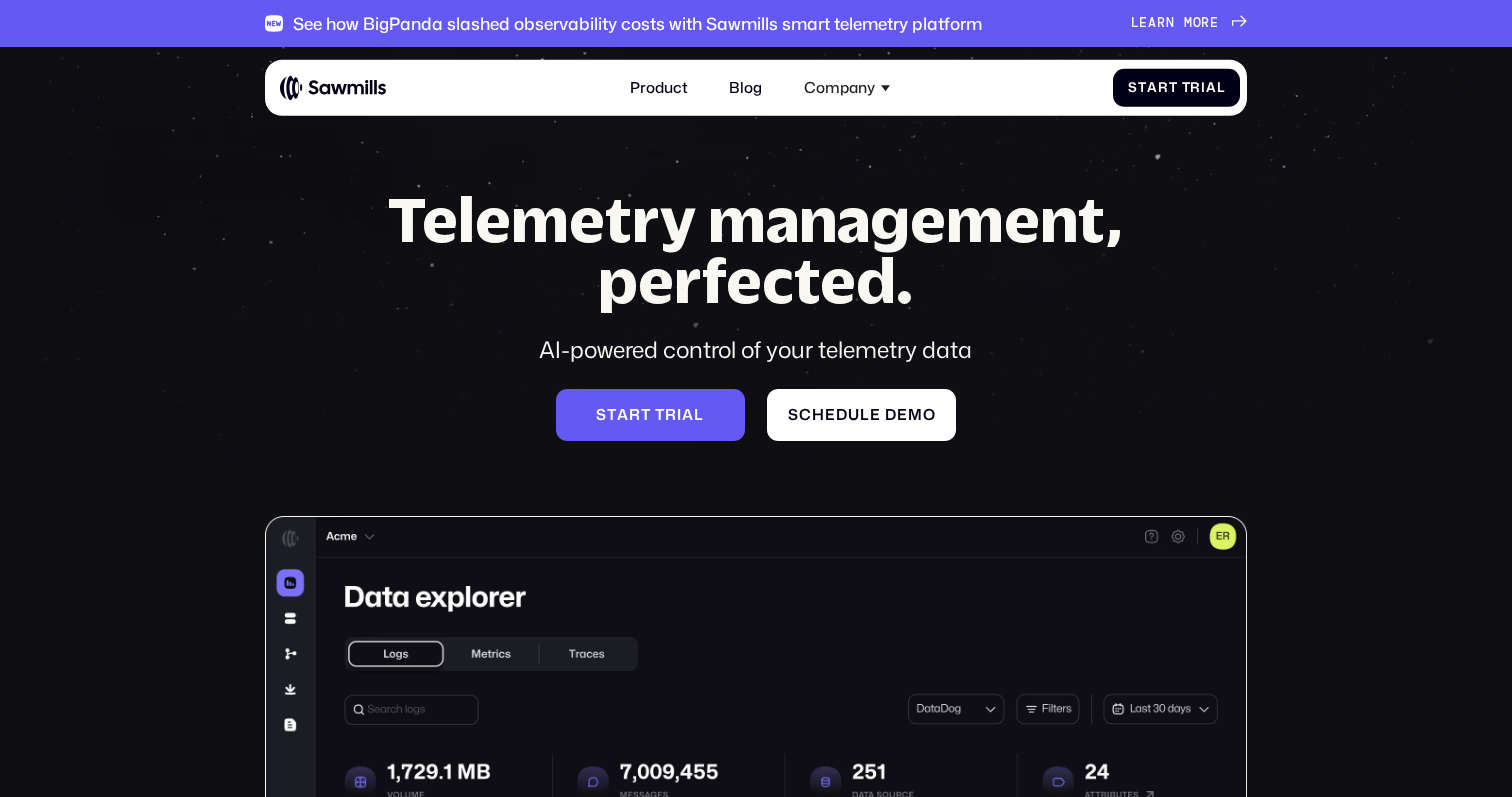 scroll, scrollTop: 0, scrollLeft: 0, axis: both 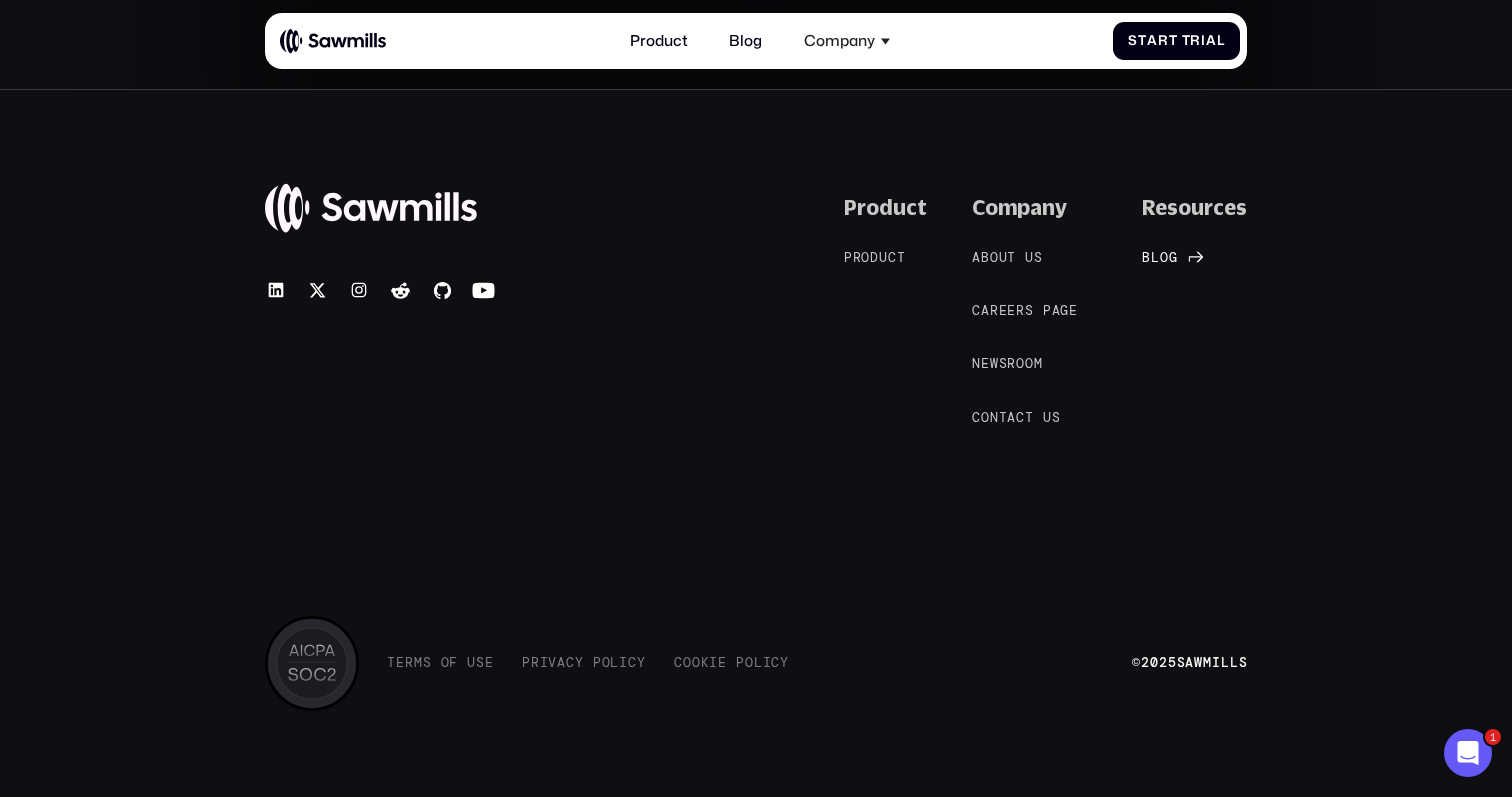 click on "g" at bounding box center [1173, 242] 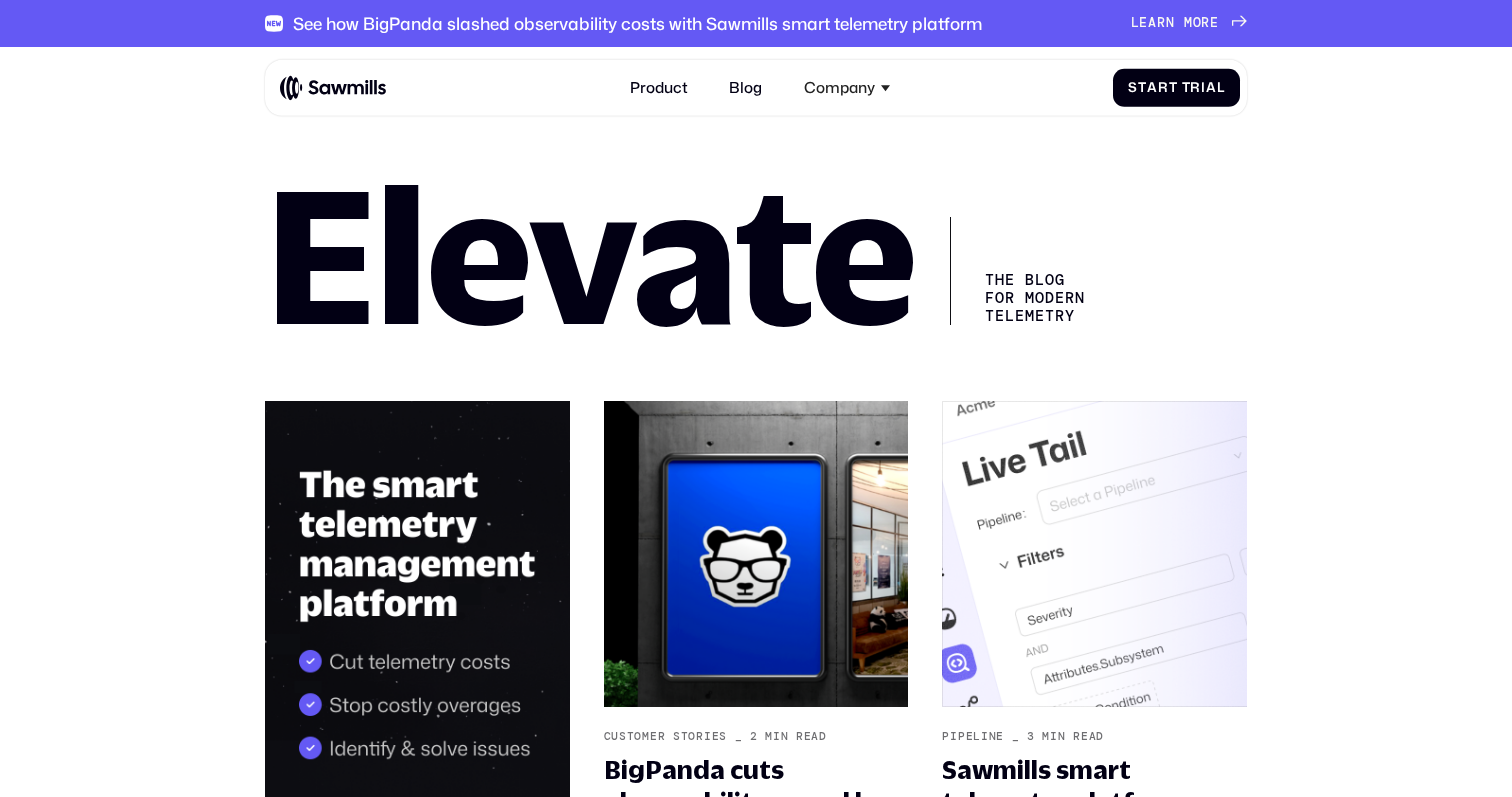 scroll, scrollTop: 0, scrollLeft: 0, axis: both 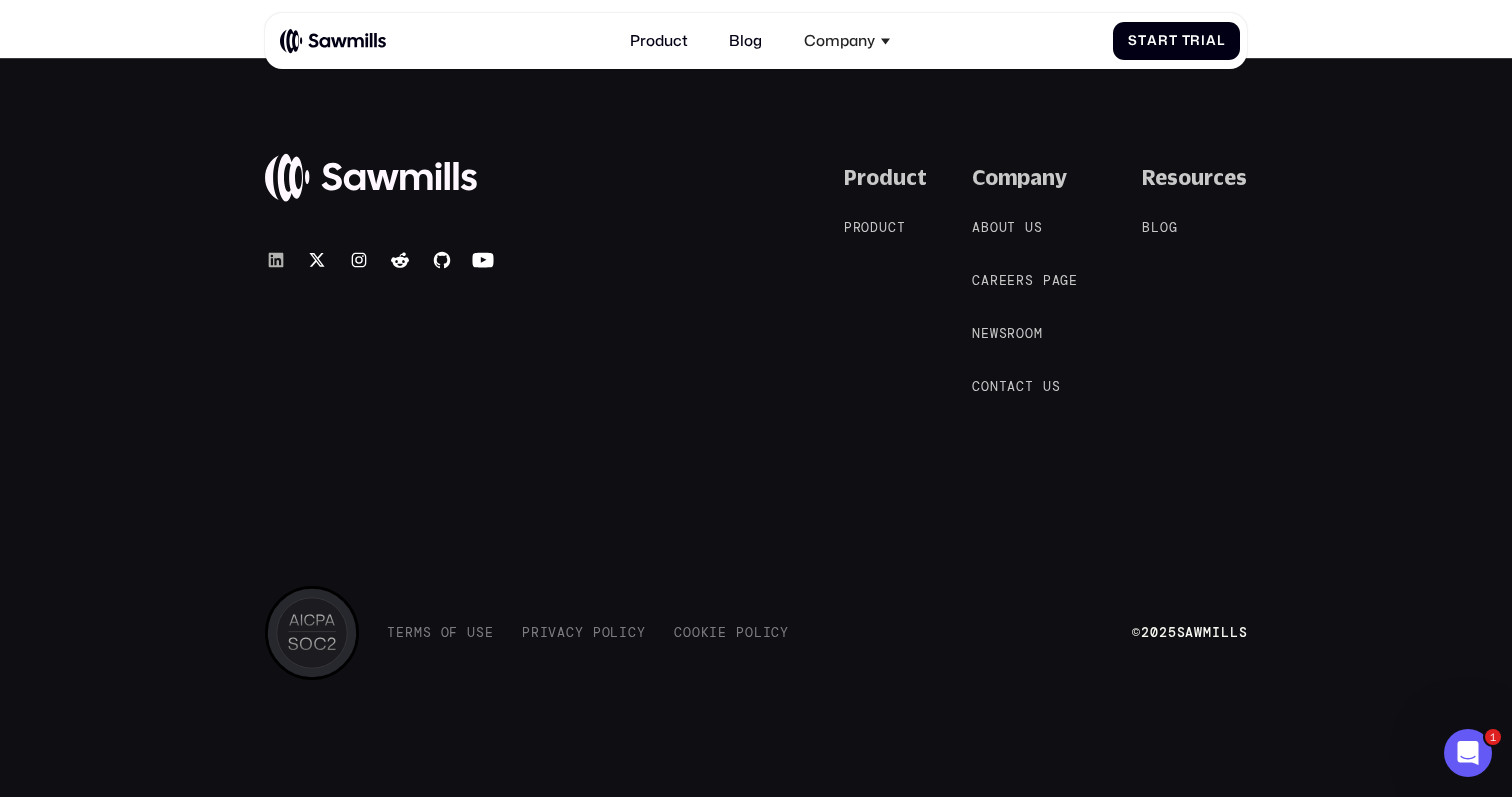 click at bounding box center [276, 260] 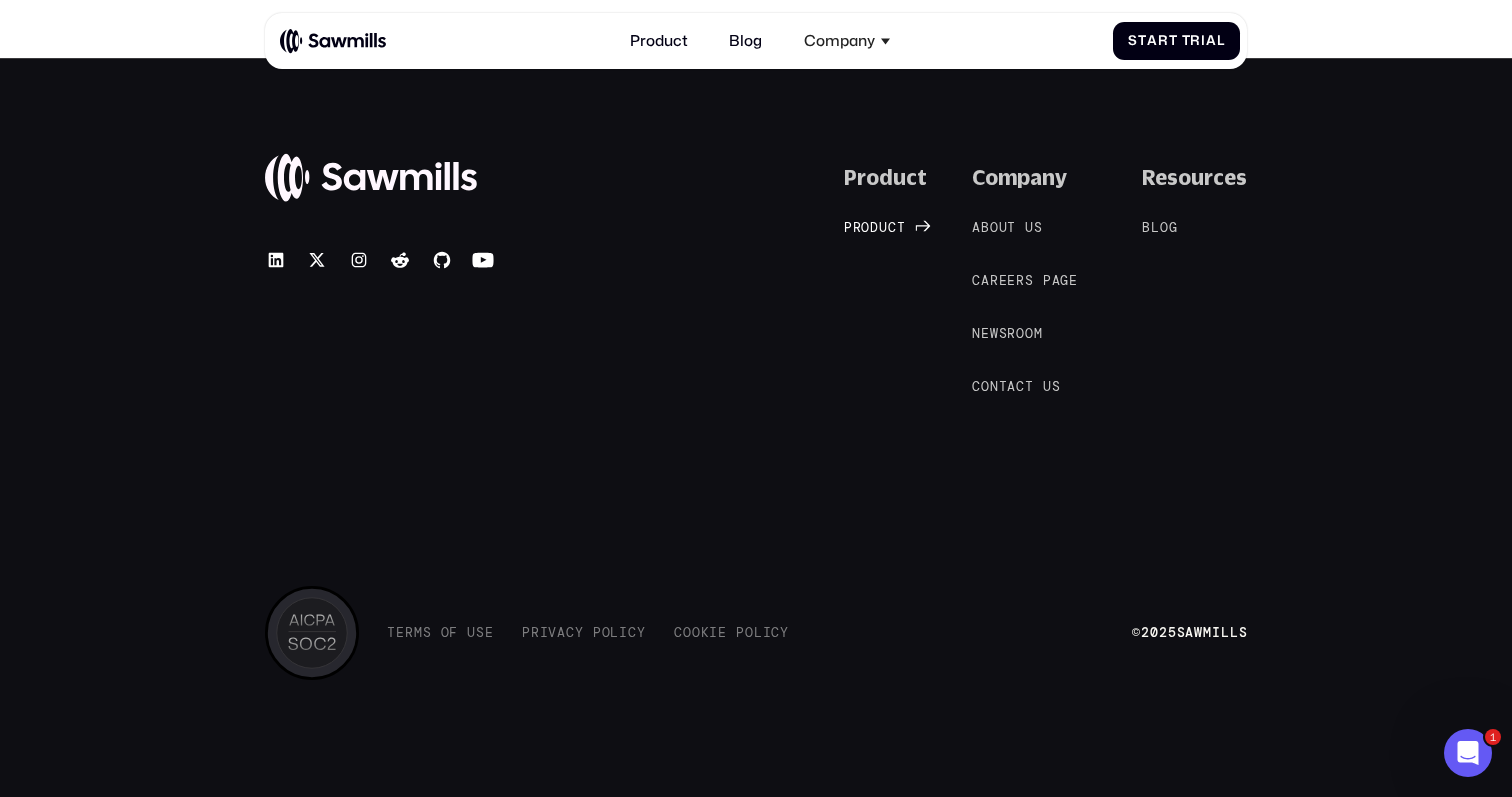 click on "c" at bounding box center [892, 212] 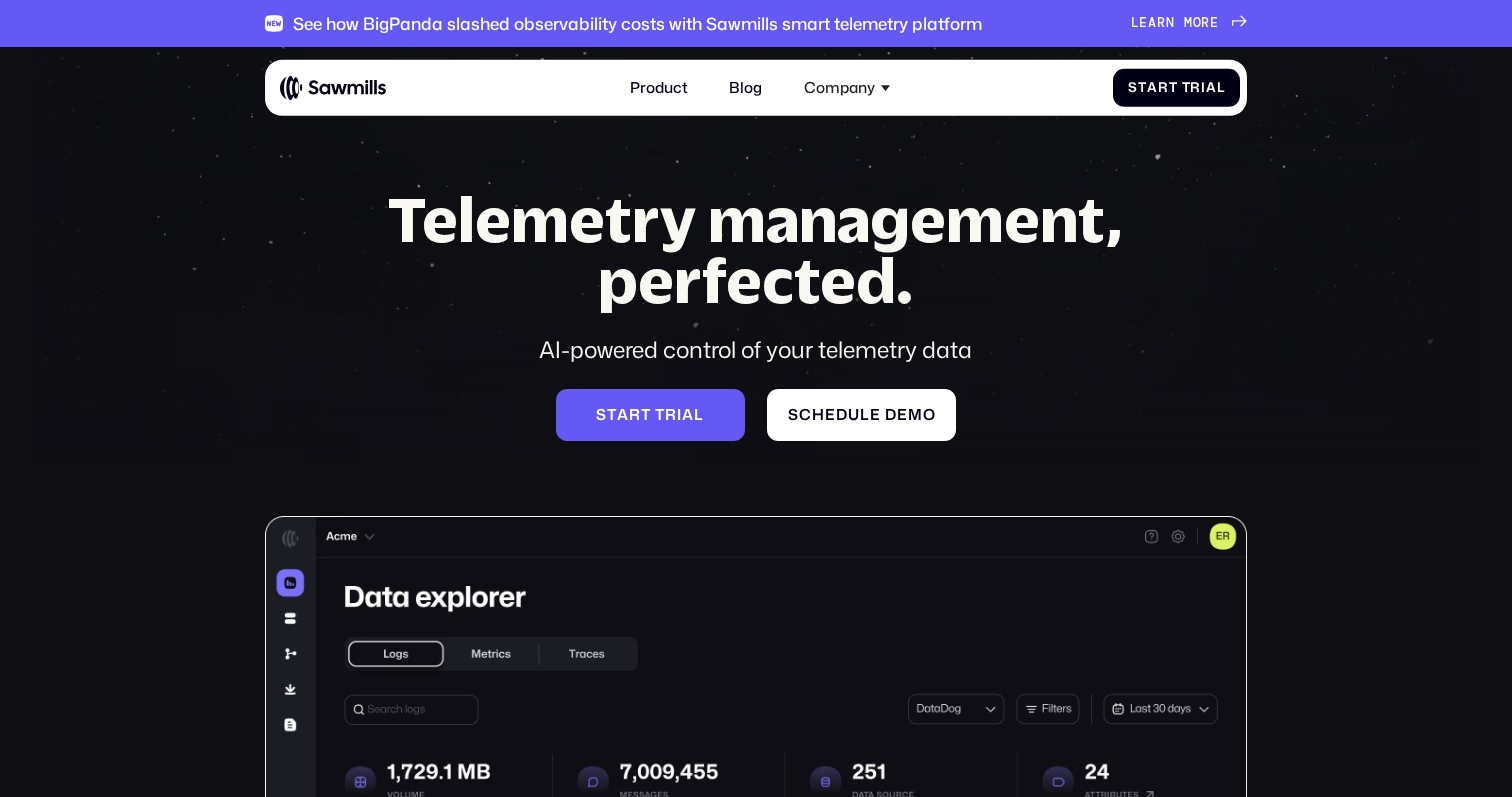 scroll, scrollTop: 0, scrollLeft: 0, axis: both 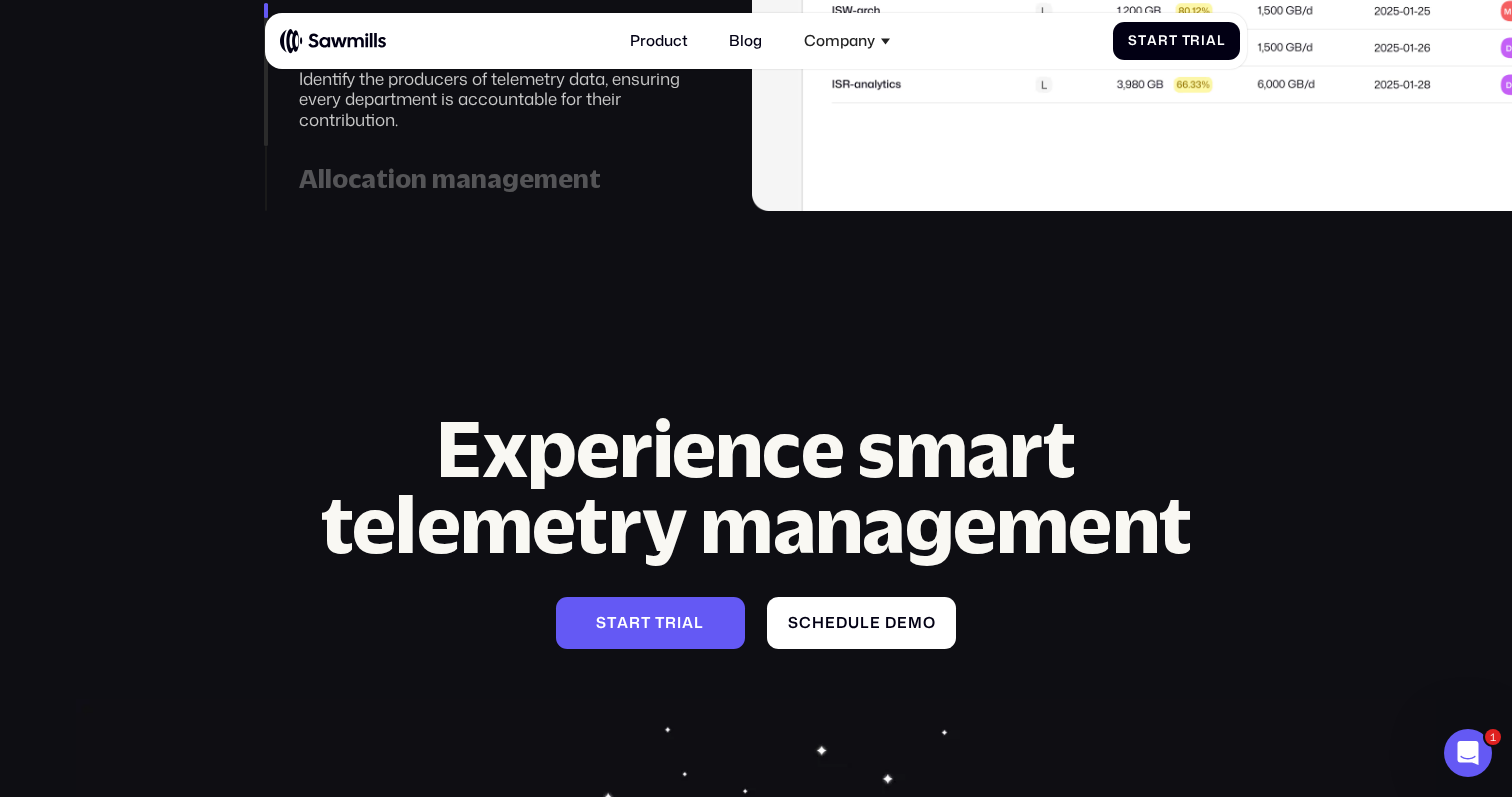 click on "Experience smart telemetry management S t a r t   T r i a l S t a r t   T r i a l S c h e d u l e   d e m o S c h e d u l e   d e m o" at bounding box center [756, 714] 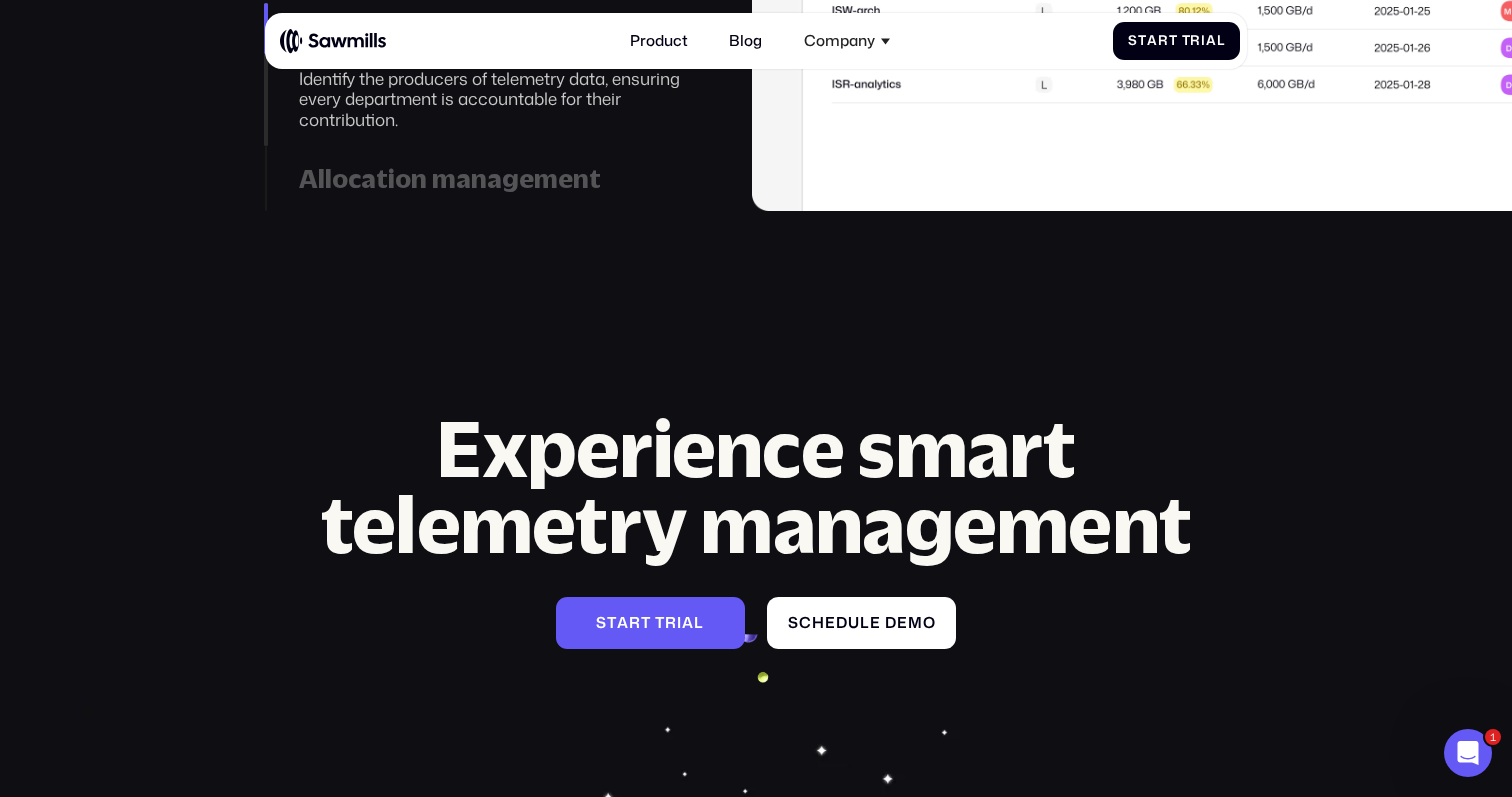 click at bounding box center [333, 41] 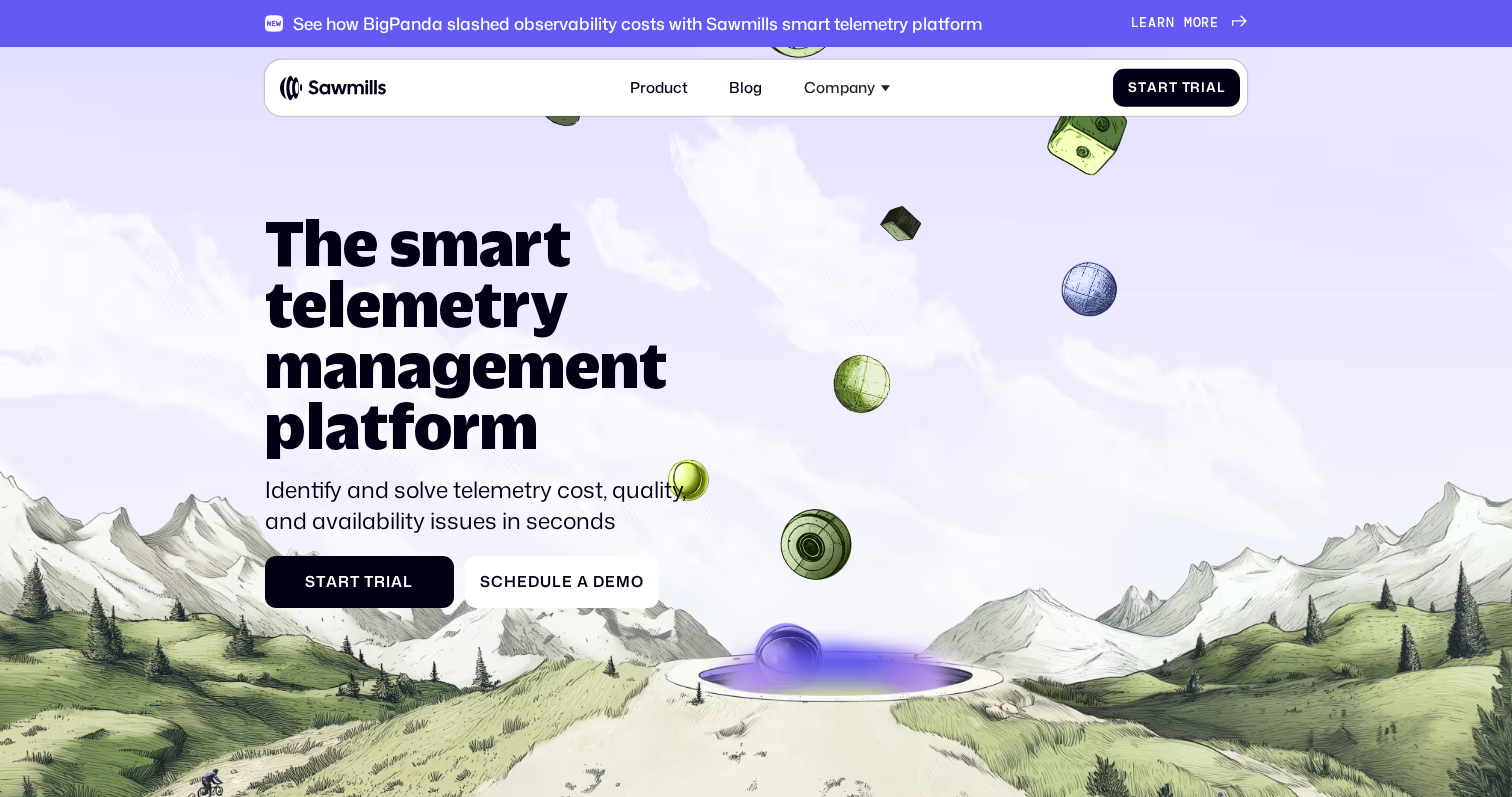 scroll, scrollTop: 0, scrollLeft: 0, axis: both 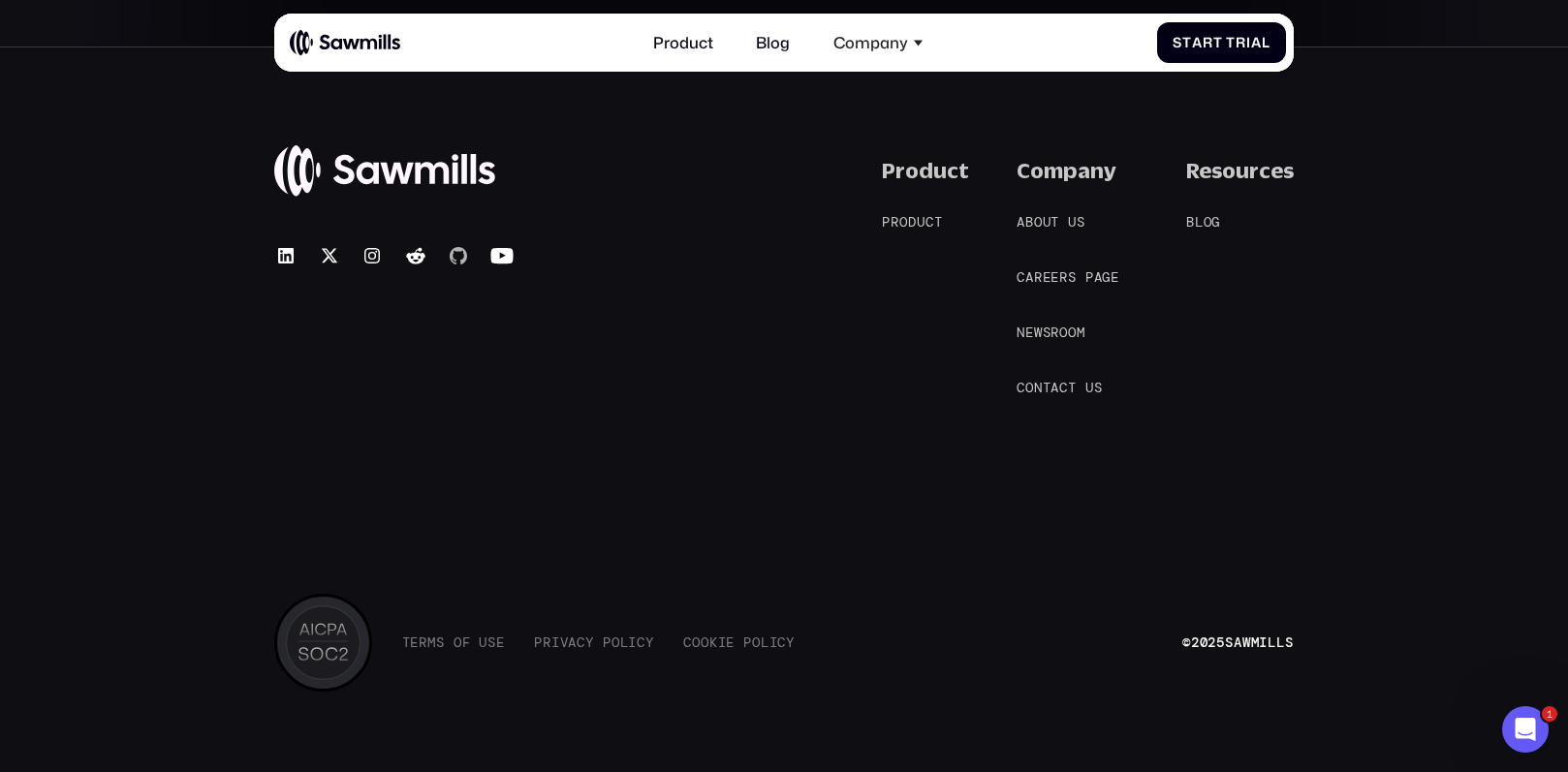 click at bounding box center (458, 256) 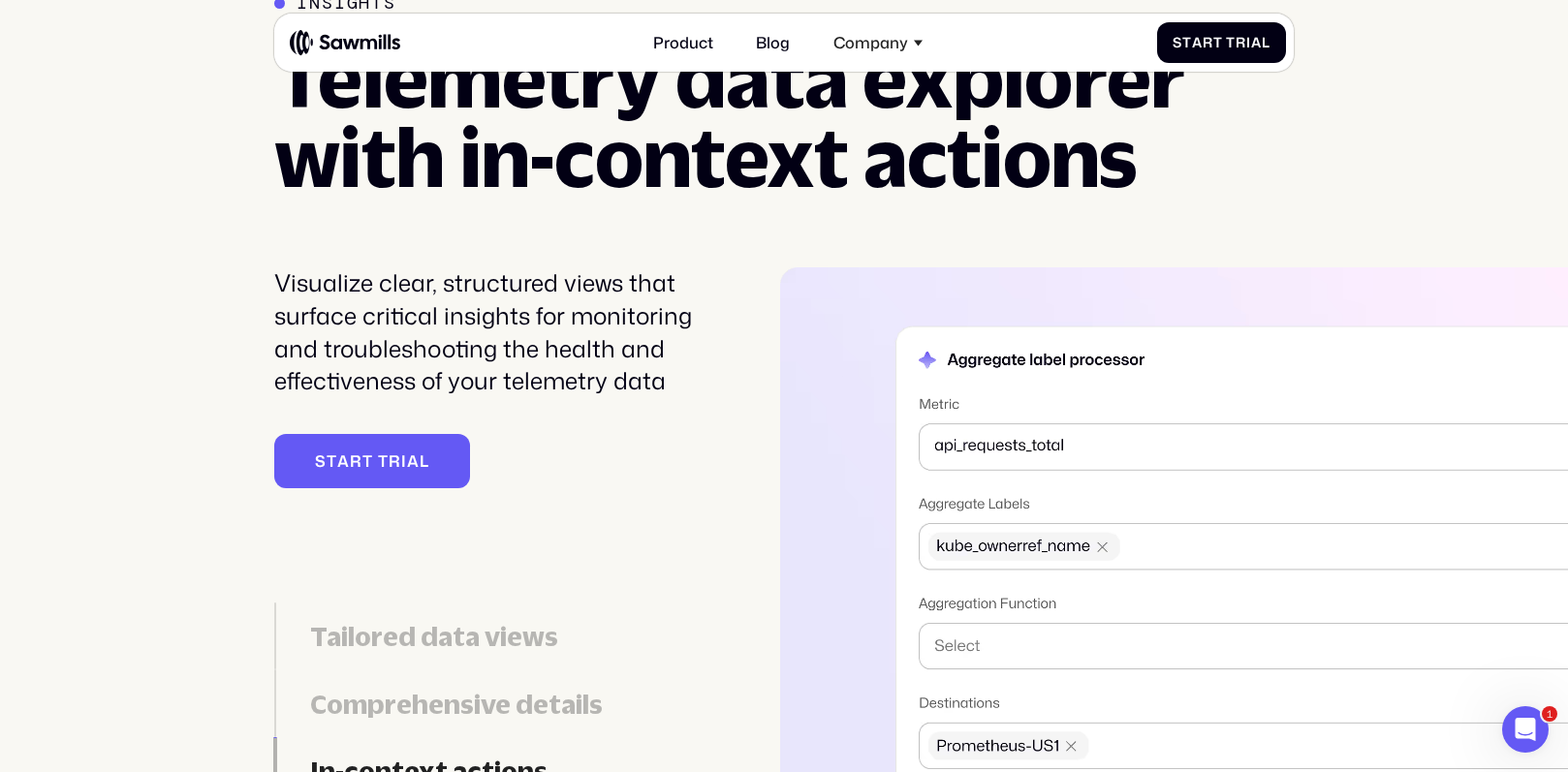 scroll, scrollTop: 4174, scrollLeft: 0, axis: vertical 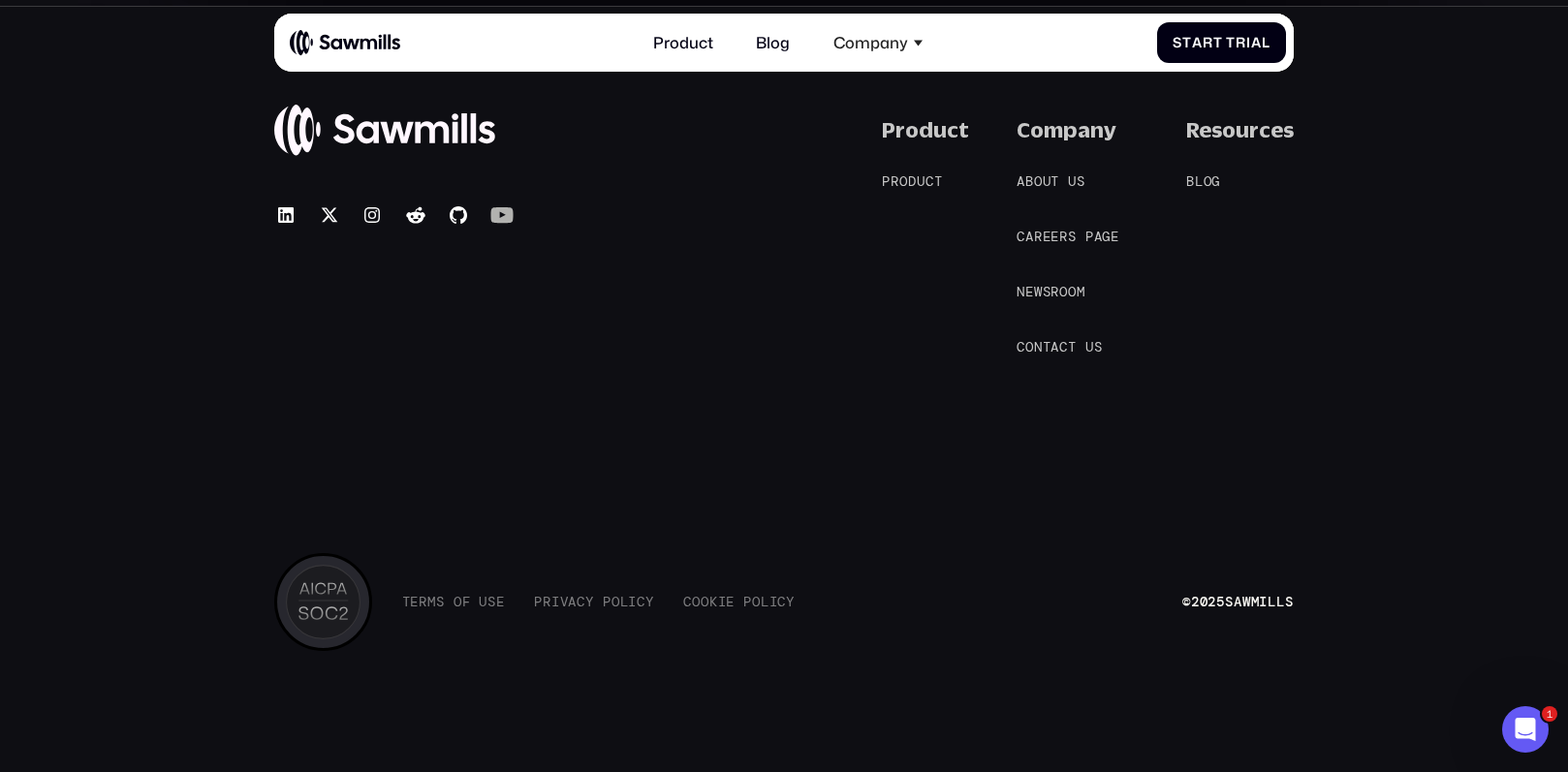 click at bounding box center [501, 215] 